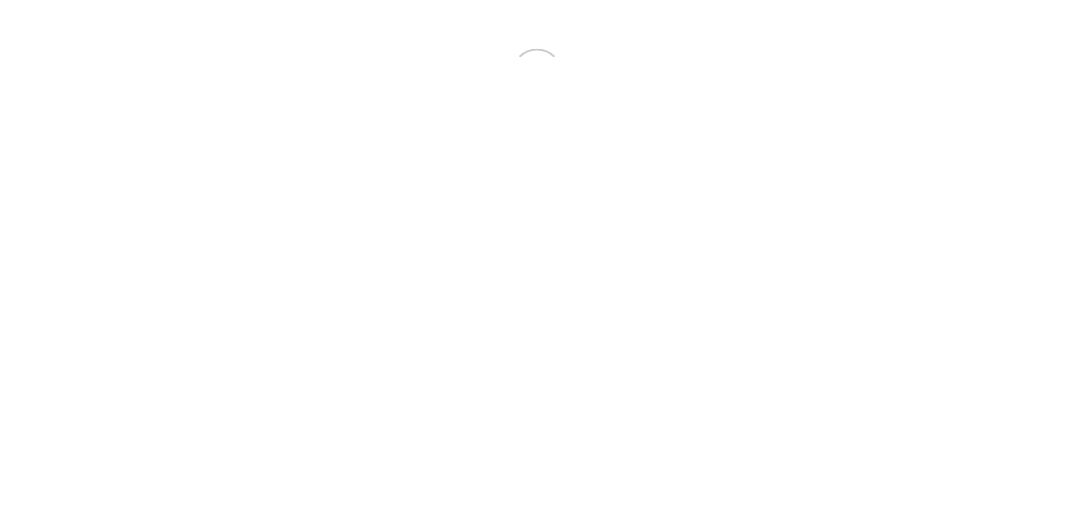scroll, scrollTop: 0, scrollLeft: 0, axis: both 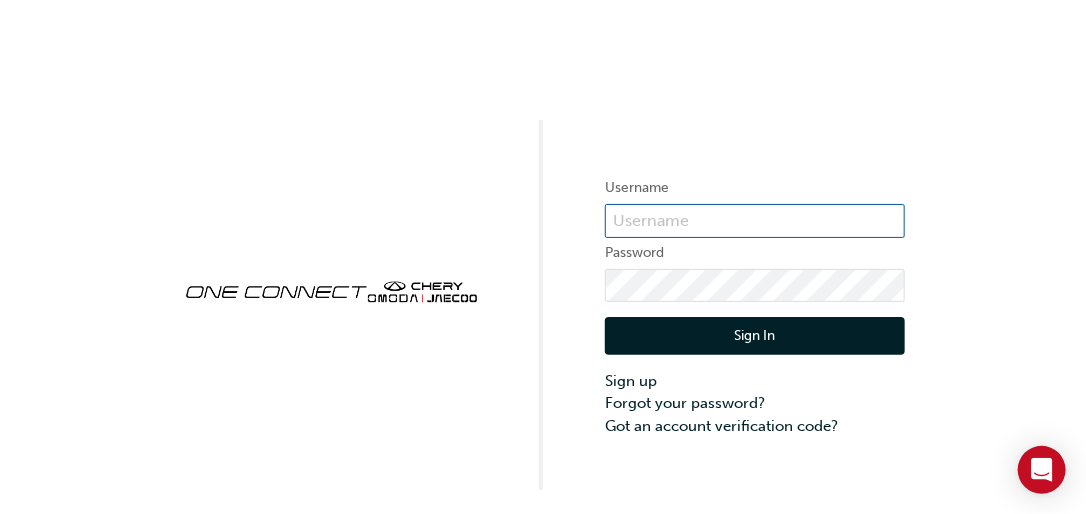 click at bounding box center [755, 221] 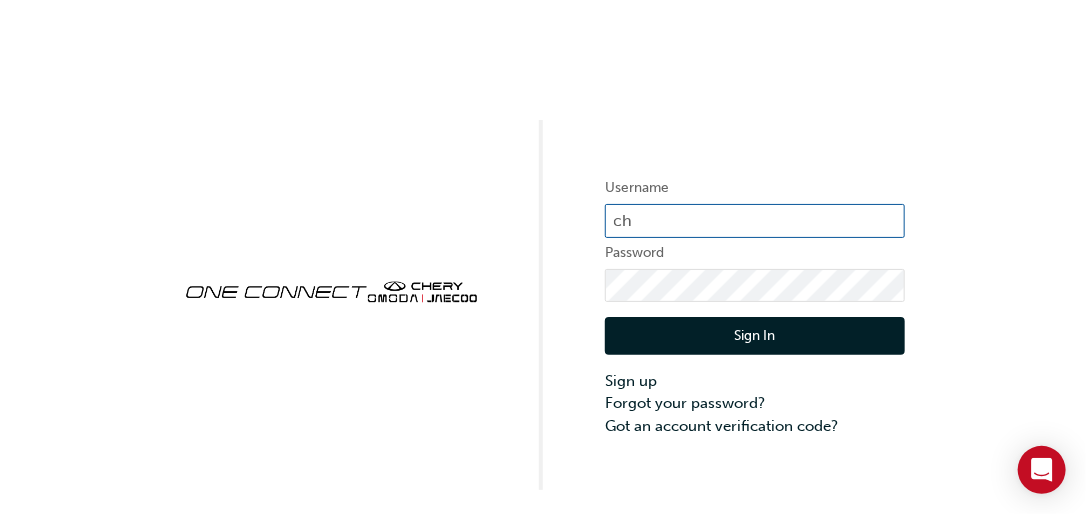 type on "[USERNAME]" 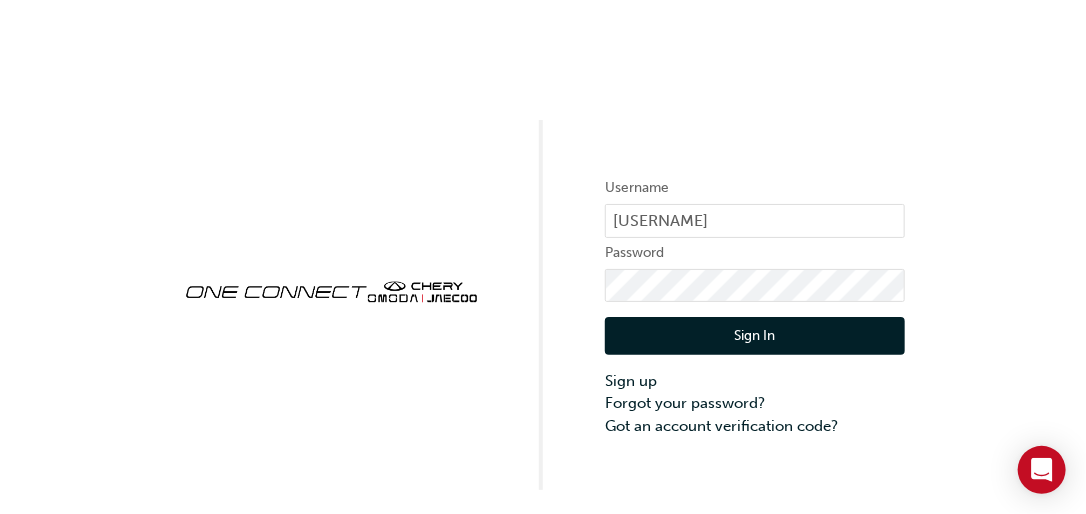 click on "Sign In" at bounding box center [755, 336] 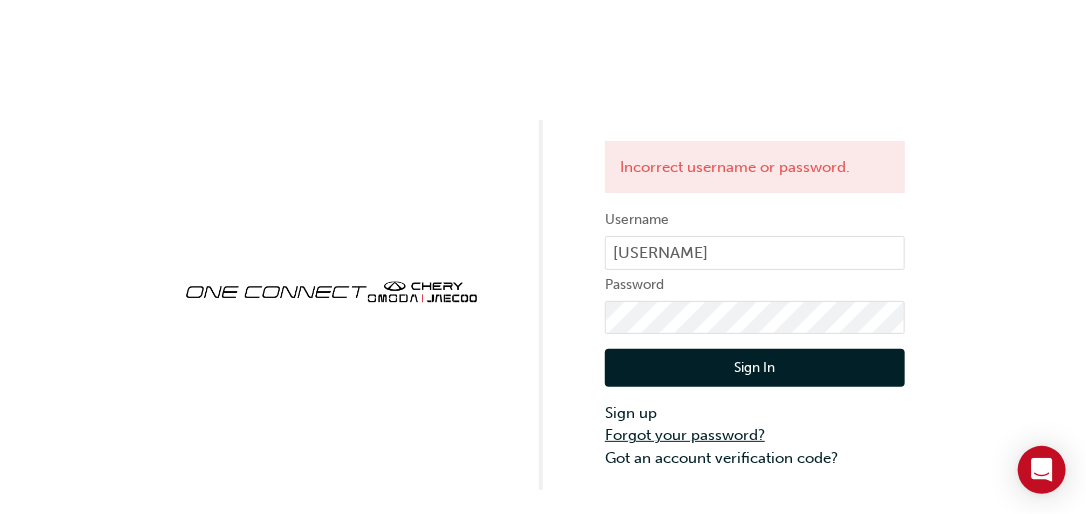 click on "Forgot your password?" at bounding box center (755, 435) 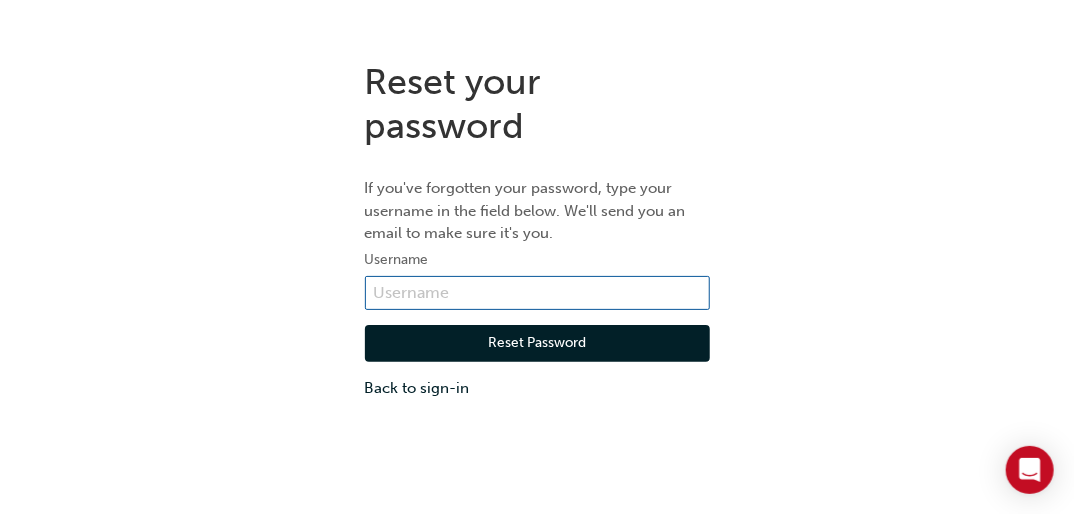 click at bounding box center (537, 293) 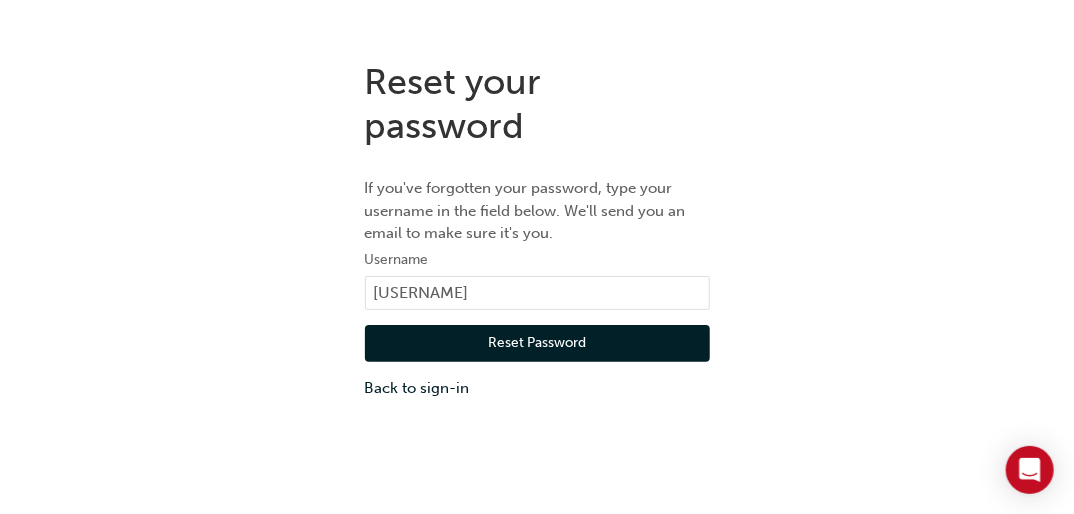 click on "Reset Password" at bounding box center [537, 344] 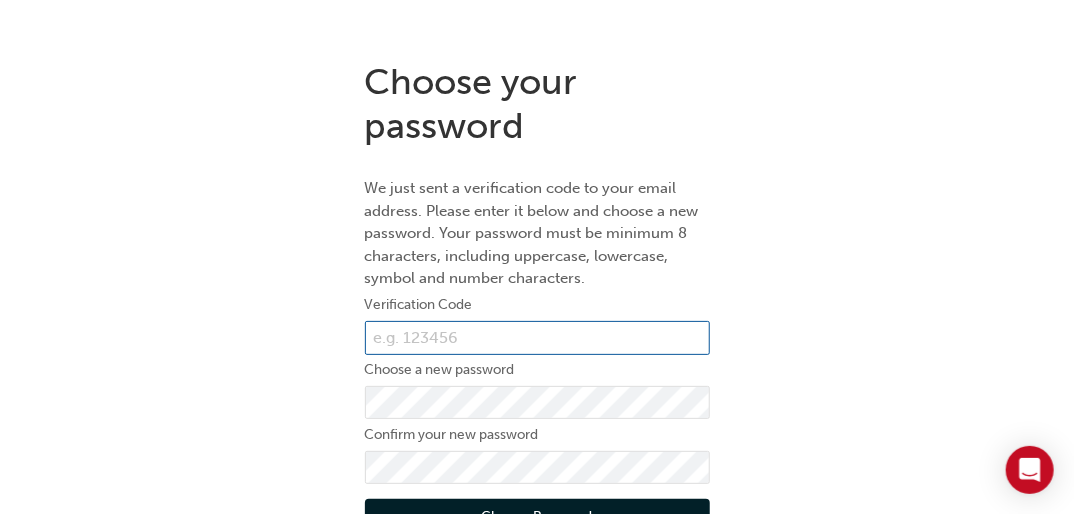 click at bounding box center [537, 338] 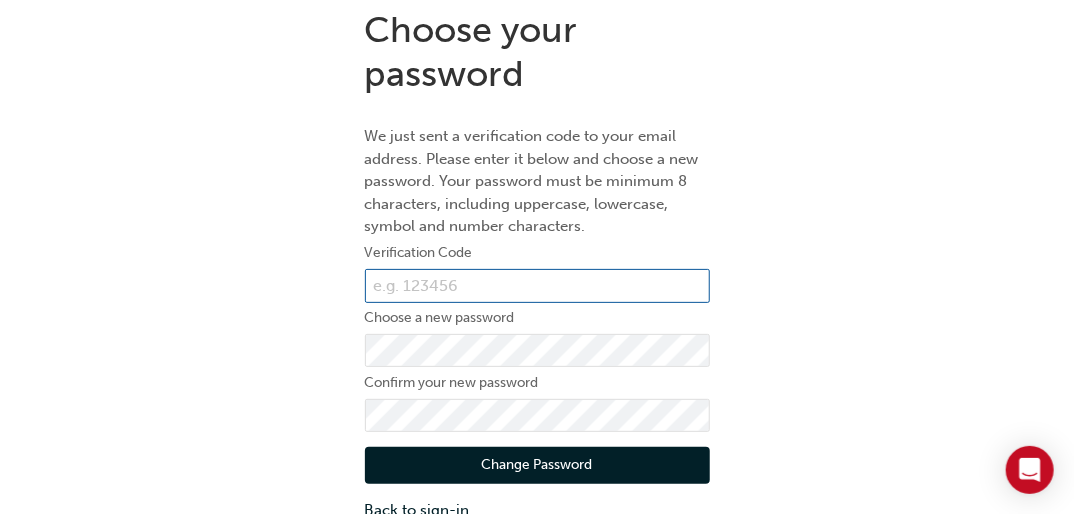 scroll, scrollTop: 55, scrollLeft: 0, axis: vertical 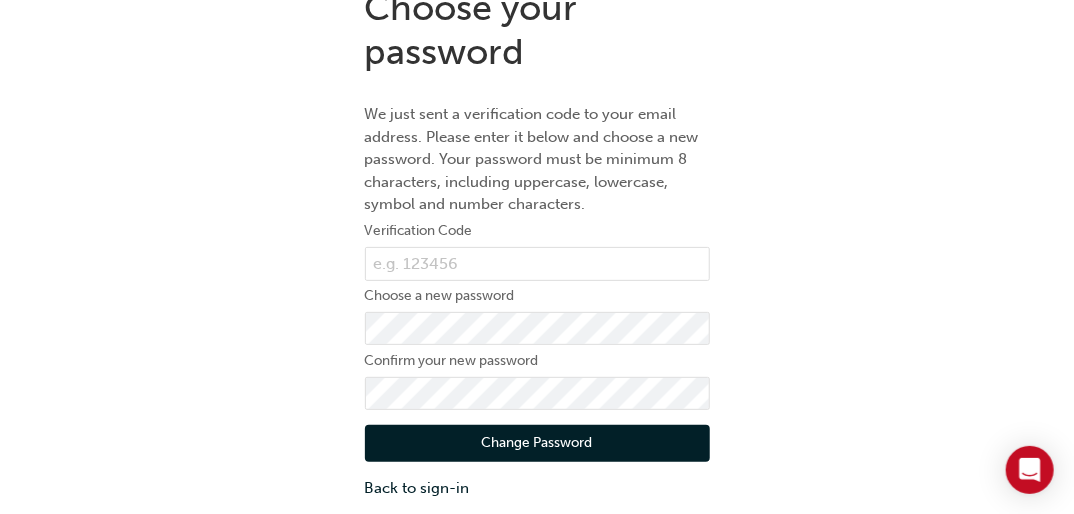 click on "Change Password" at bounding box center (537, 444) 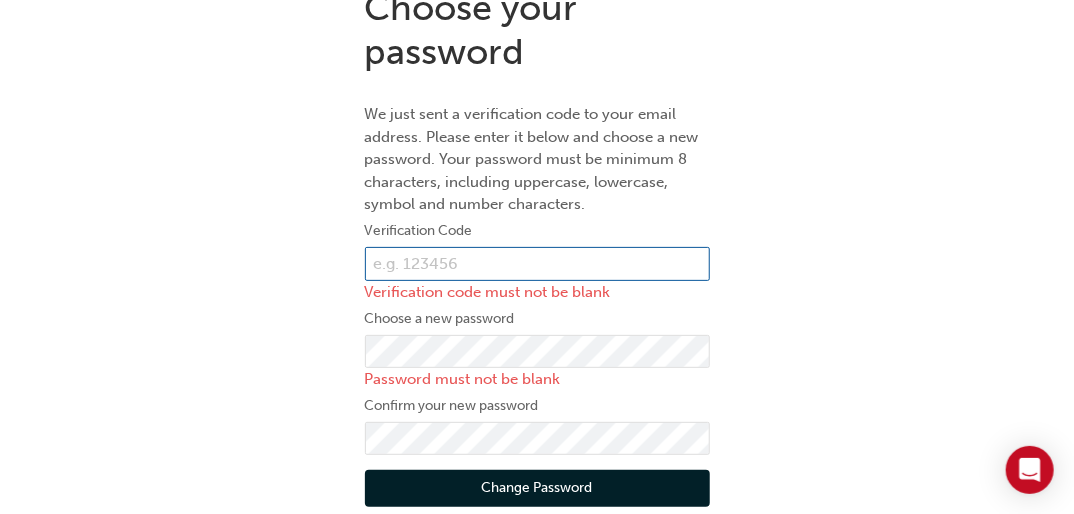 click at bounding box center (537, 264) 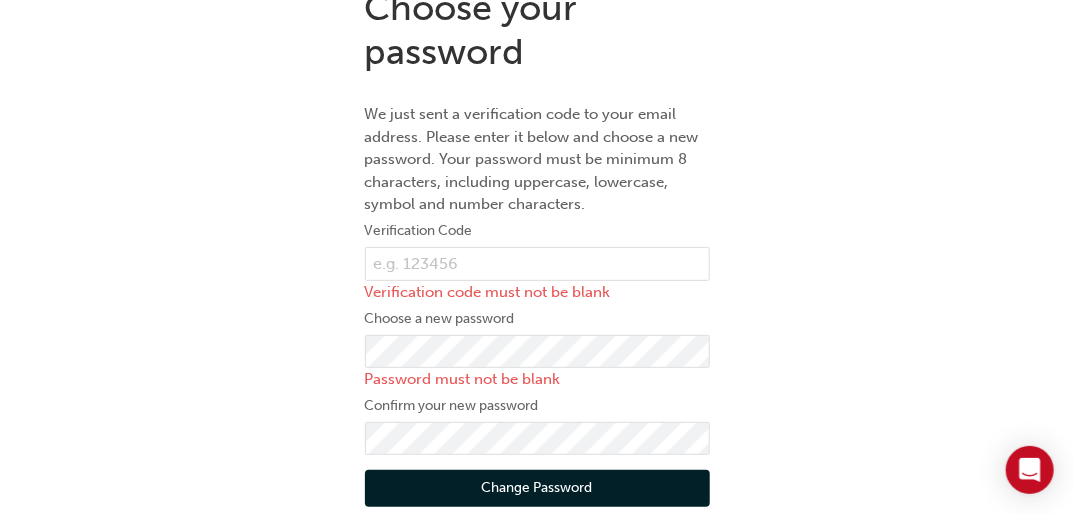 scroll, scrollTop: 0, scrollLeft: 0, axis: both 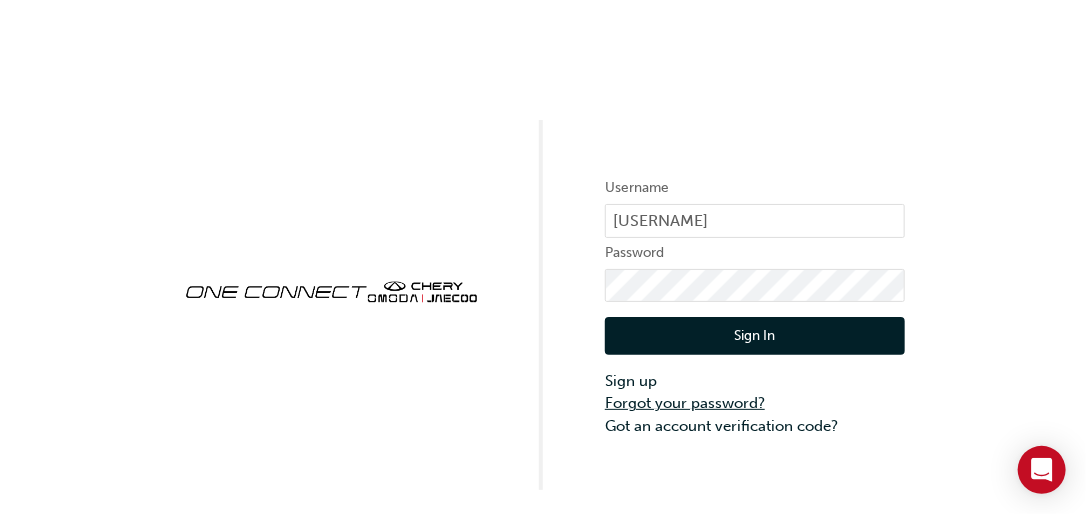 click on "Forgot your password?" at bounding box center [755, 403] 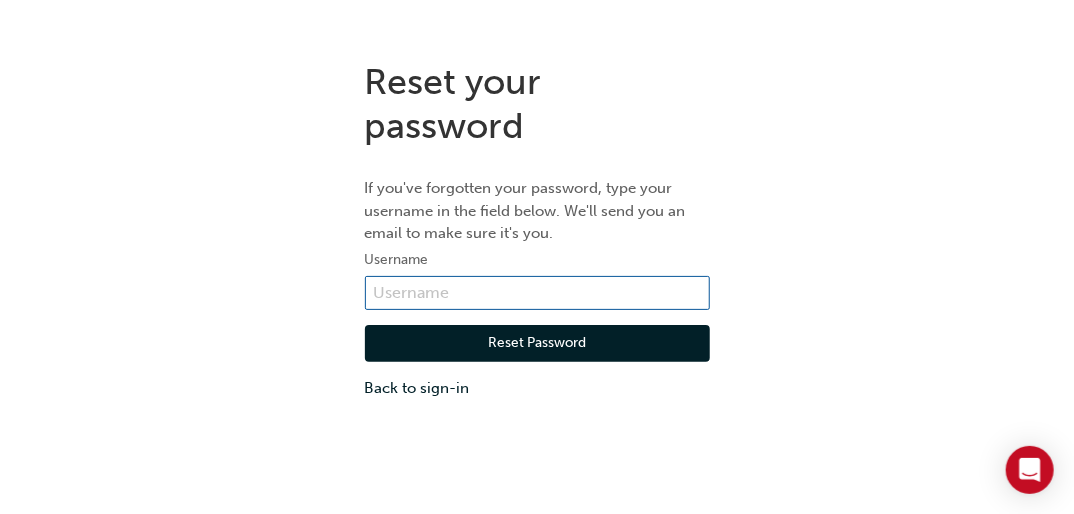 click at bounding box center [537, 293] 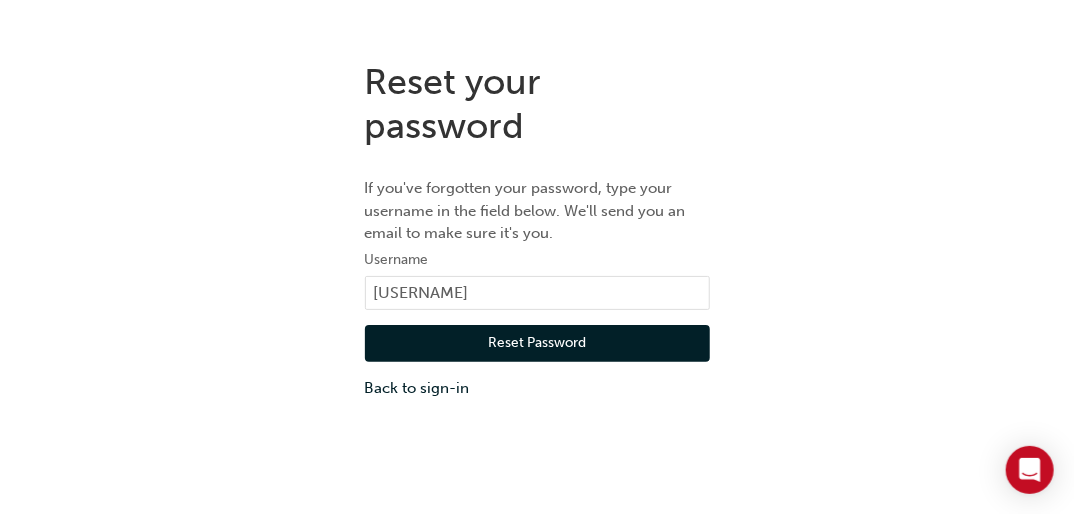 click on "Reset Password" at bounding box center (537, 344) 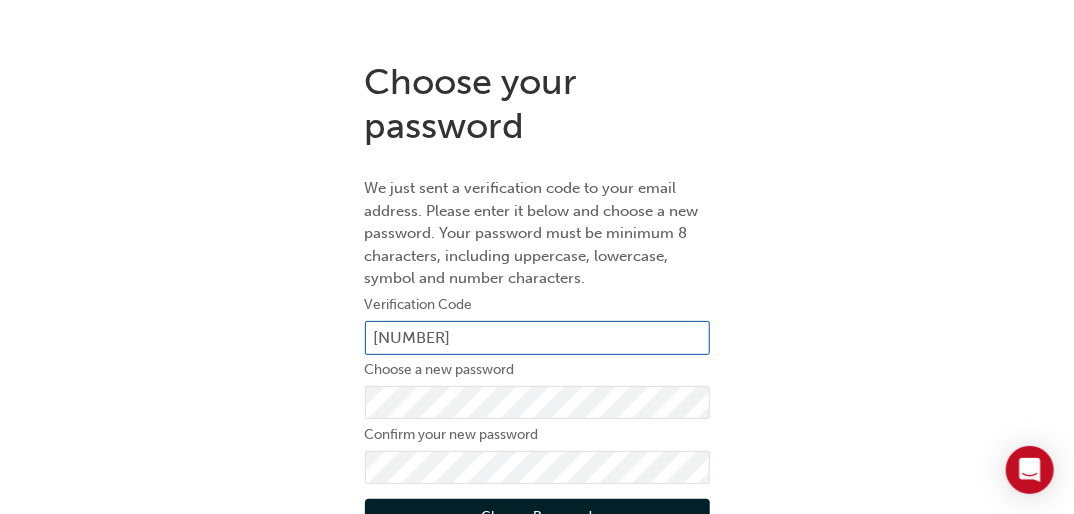 click on "[NUMBER]" at bounding box center [537, 338] 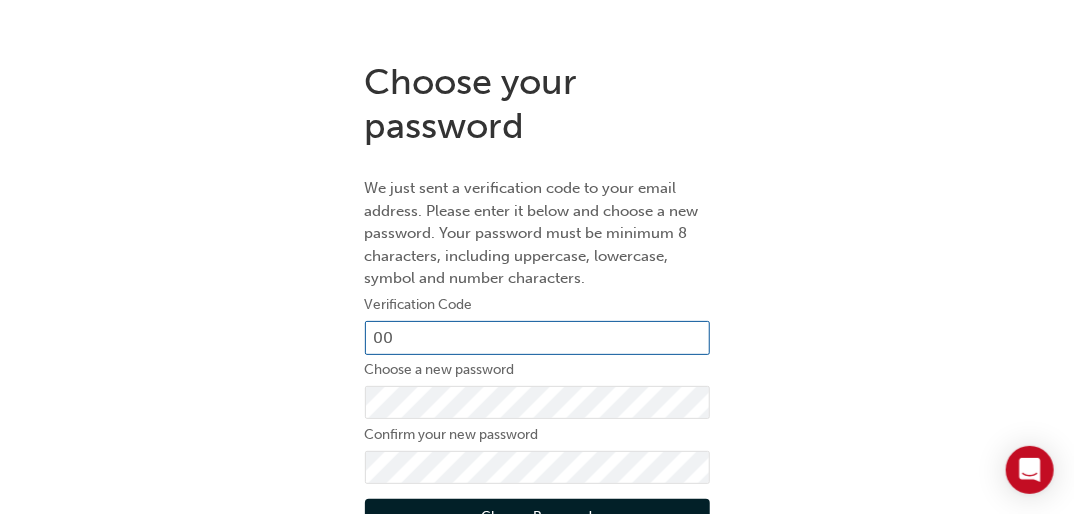 type on "0" 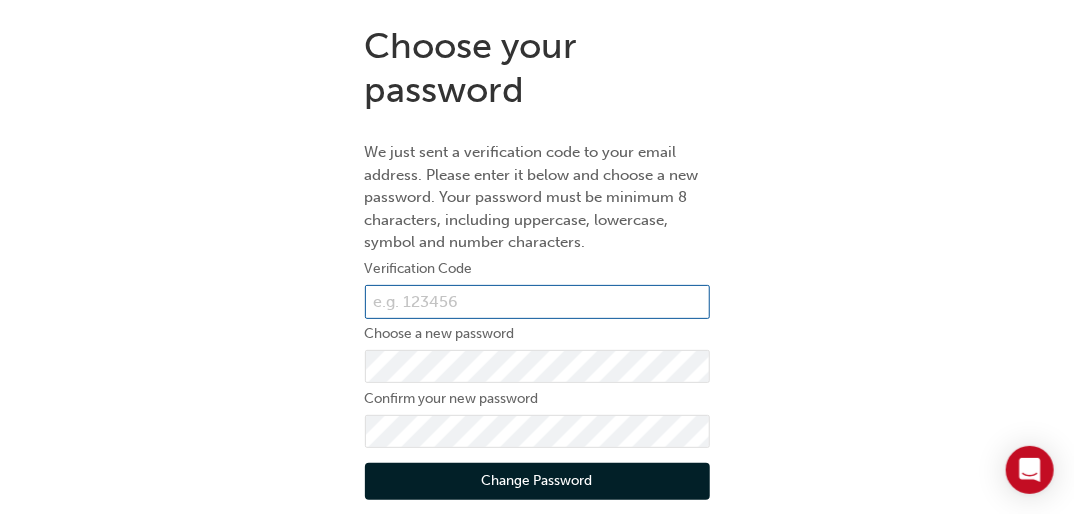scroll, scrollTop: 74, scrollLeft: 0, axis: vertical 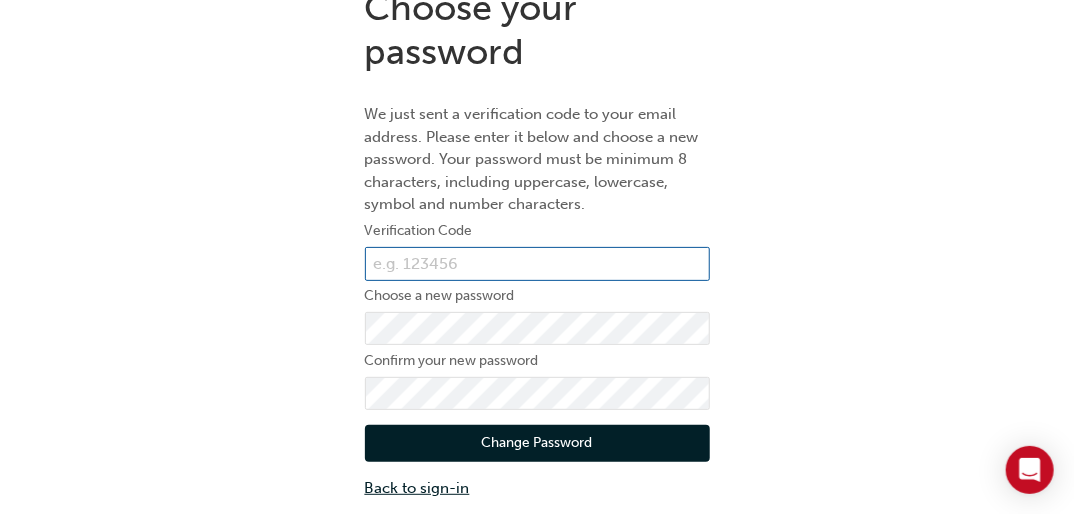 type 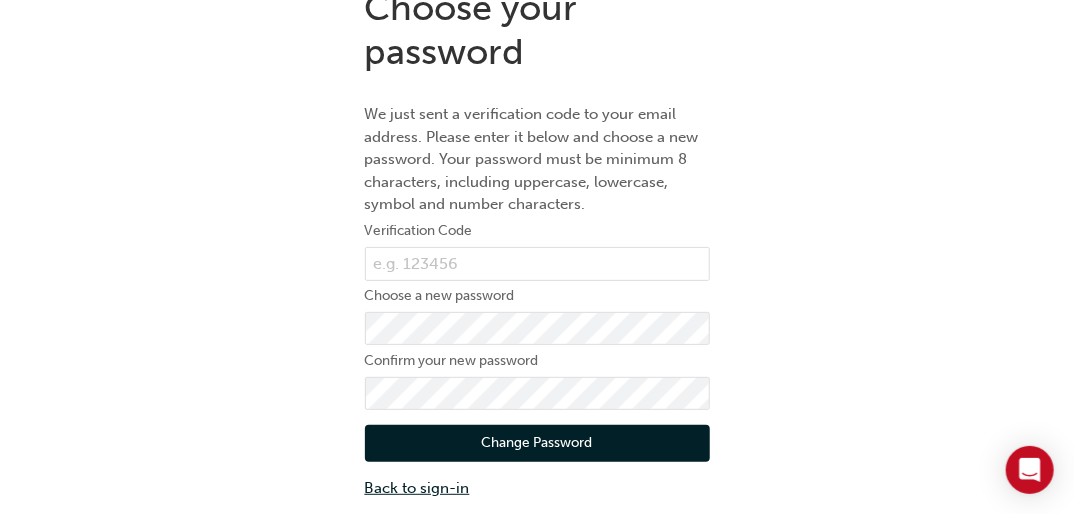 click on "Back to sign-in" at bounding box center [537, 488] 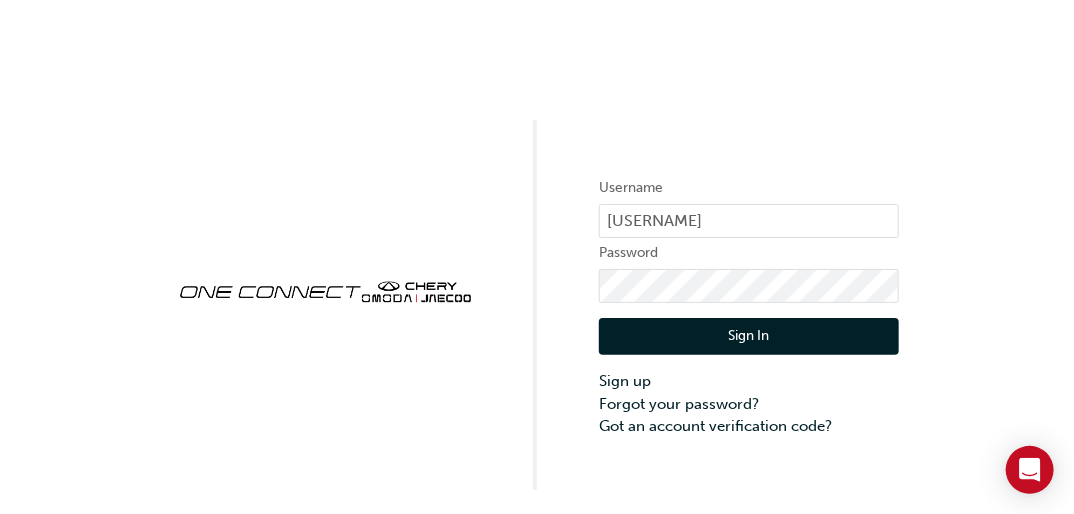 scroll, scrollTop: 0, scrollLeft: 0, axis: both 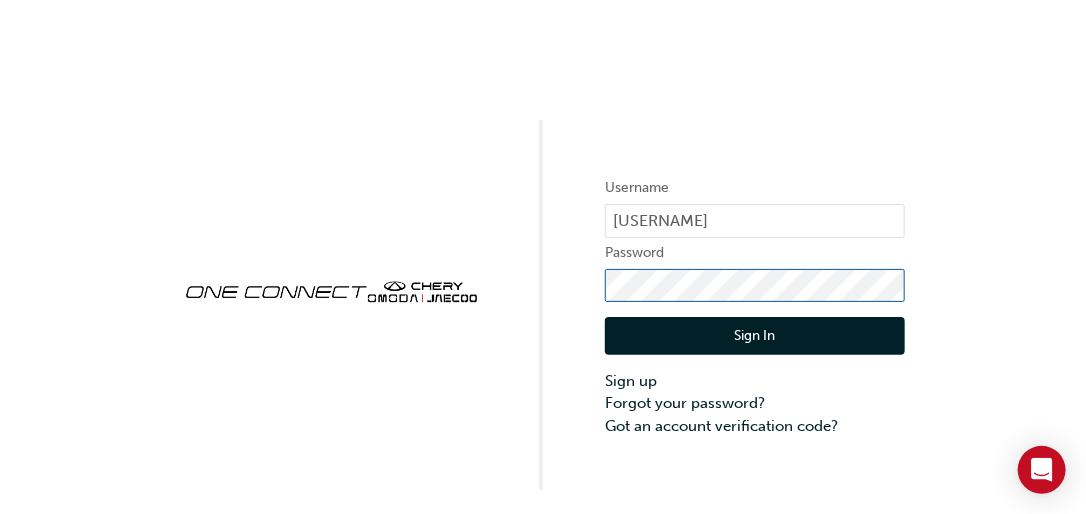 click on "Sign In" at bounding box center [755, 336] 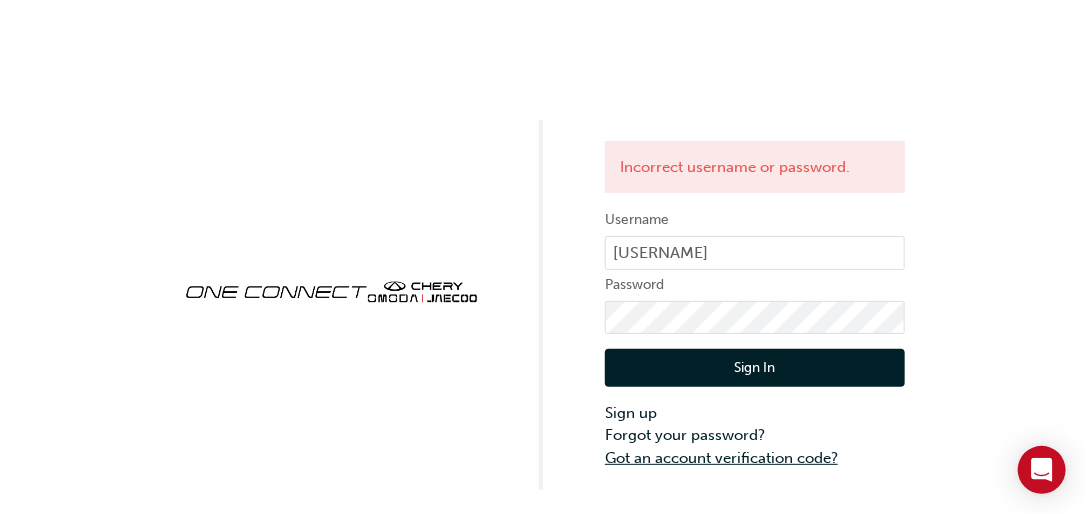 click on "Got an account verification code?" at bounding box center [755, 458] 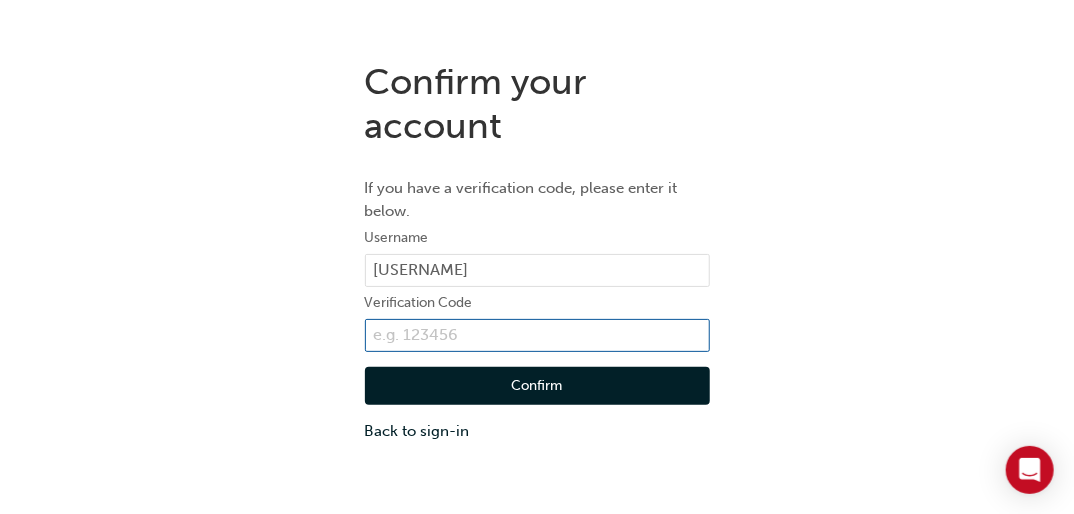 click at bounding box center (537, 336) 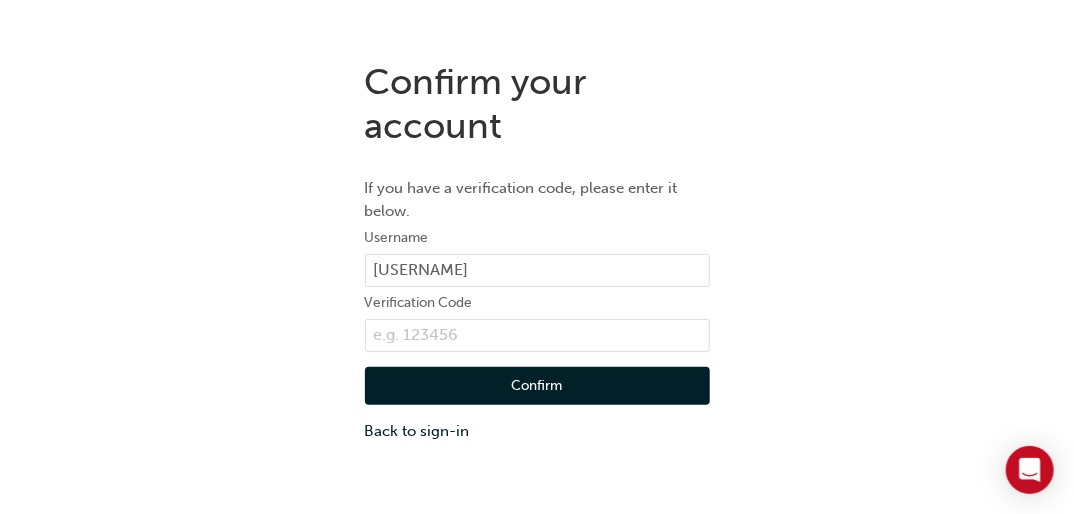 click on "Confirm" at bounding box center (537, 386) 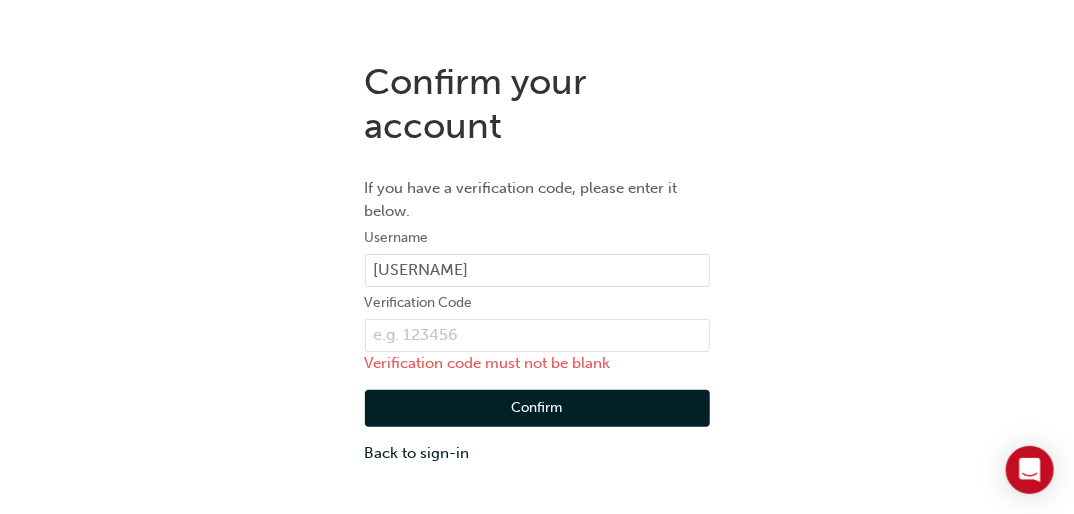 click on "Verification code must not be blank" at bounding box center (537, 363) 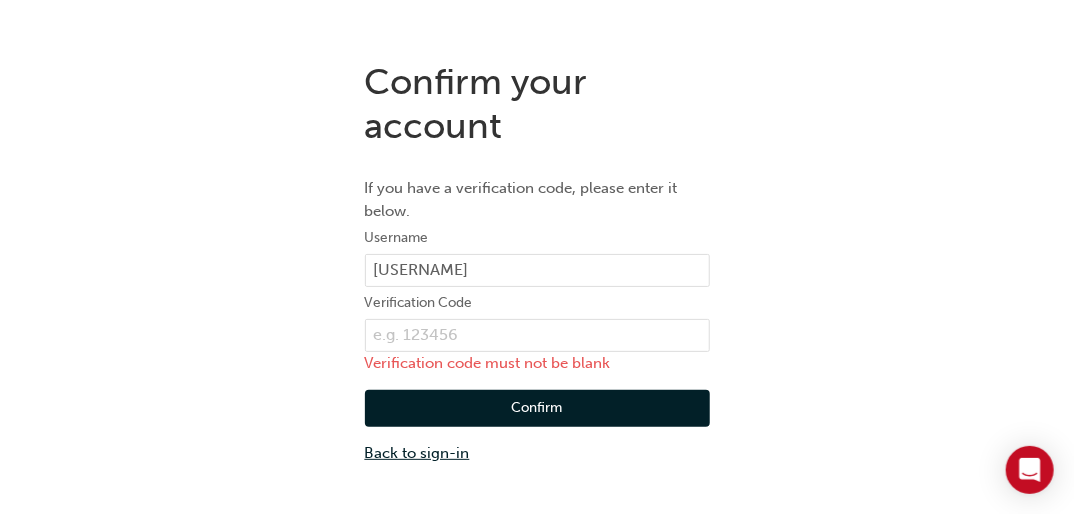 click on "Back to sign-in" at bounding box center (537, 453) 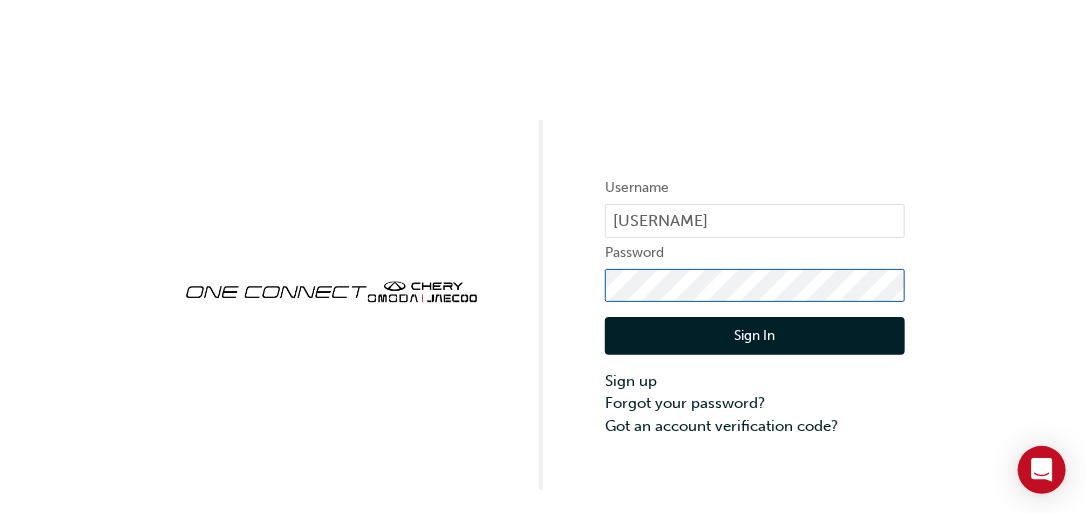 click on "Sign In" at bounding box center (755, 336) 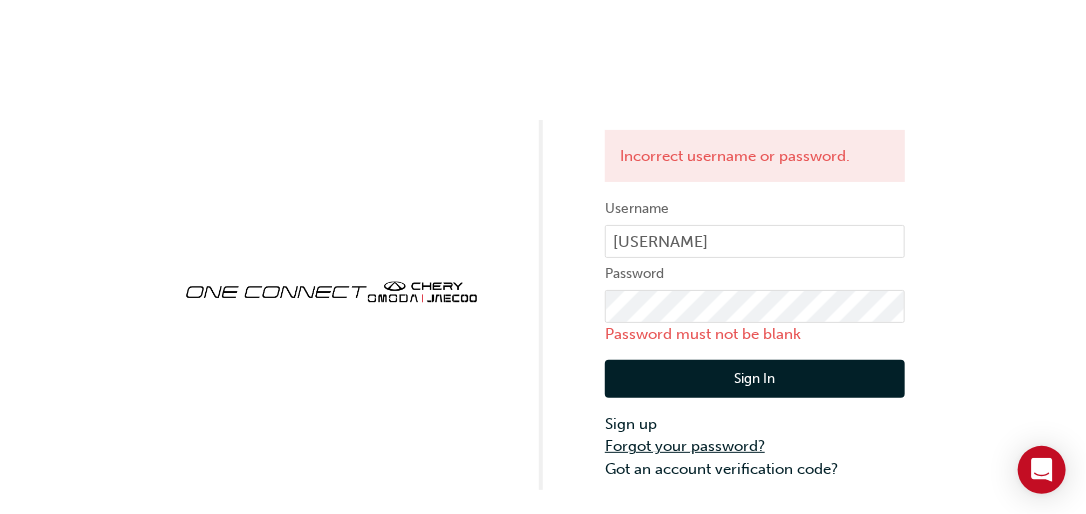 click on "Forgot your password?" at bounding box center [755, 446] 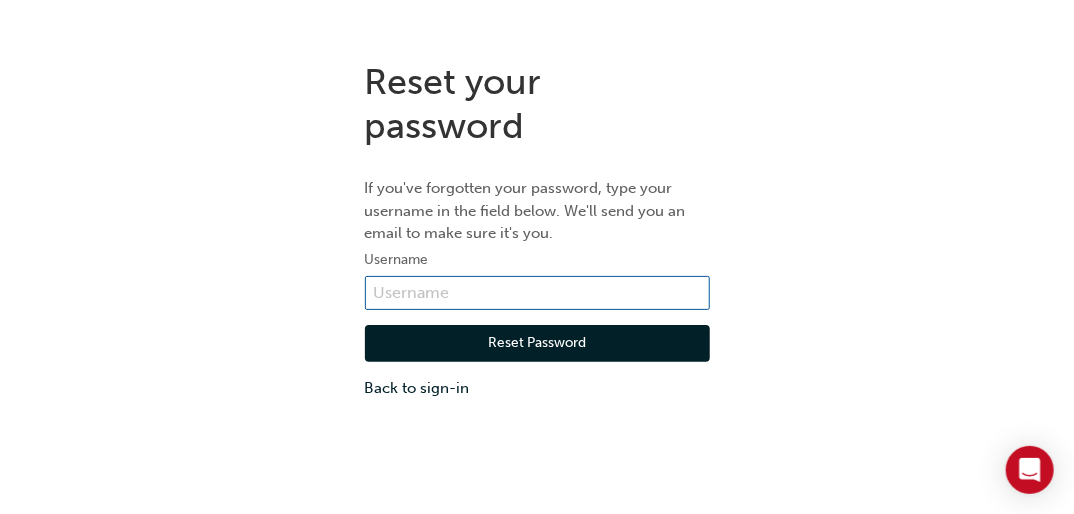 click at bounding box center [537, 293] 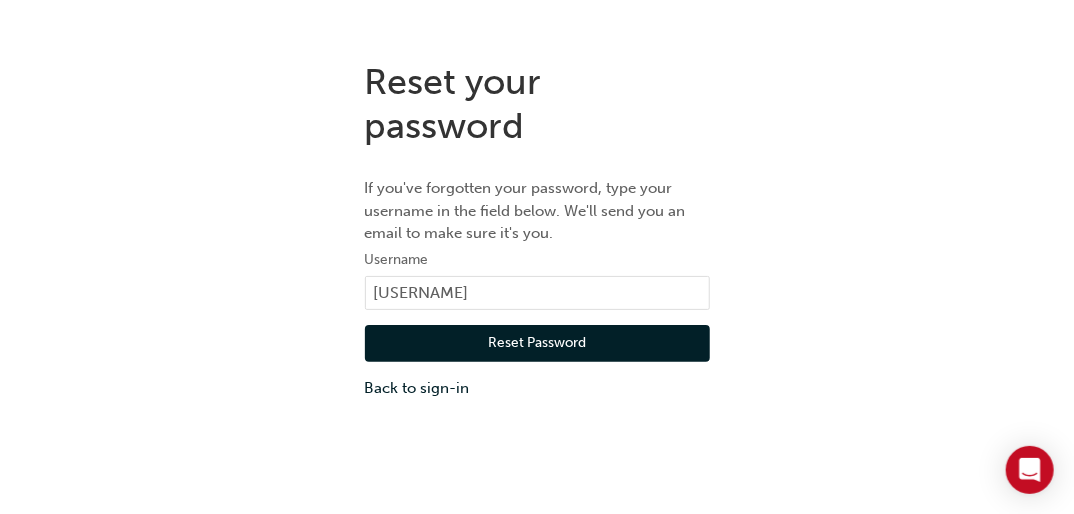 click on "Reset Password" at bounding box center [537, 344] 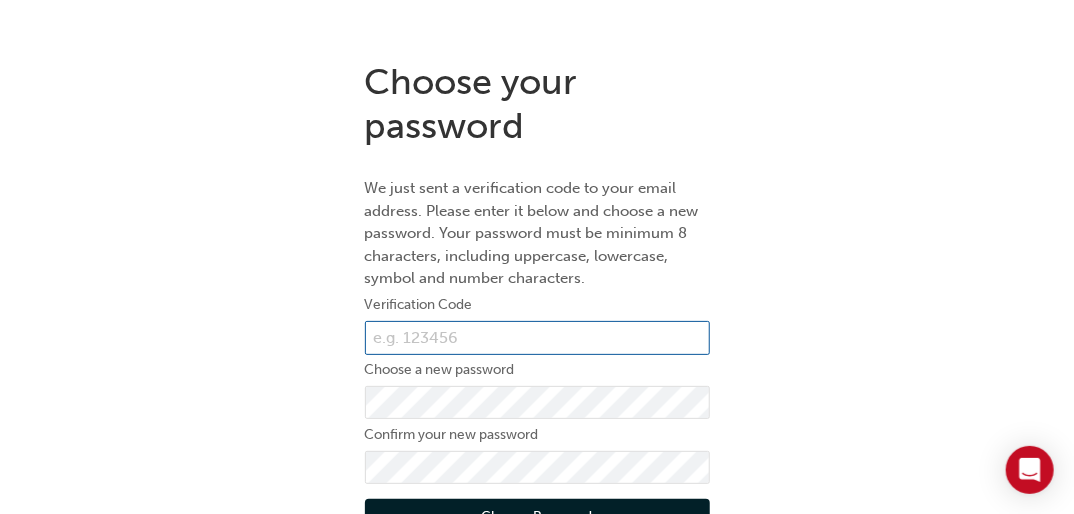click at bounding box center [537, 338] 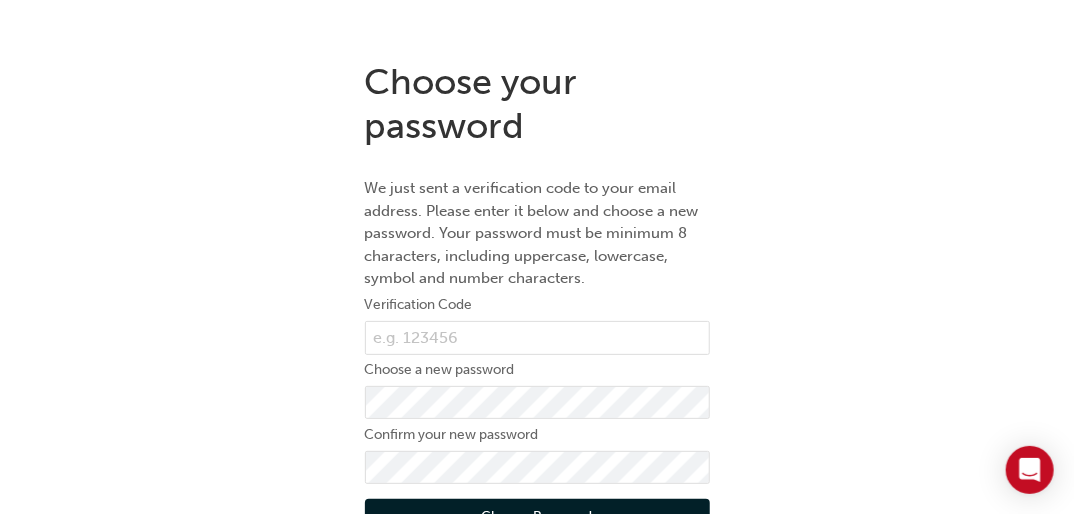 click on "Choose your password We just sent a verification code to your email address. Please enter it below and choose a new password. Your password must be minimum 8 characters, including uppercase, lowercase, symbol and number characters. Verification Code Choose a new password Confirm your new password Change Password Back to sign-in" at bounding box center [537, 317] 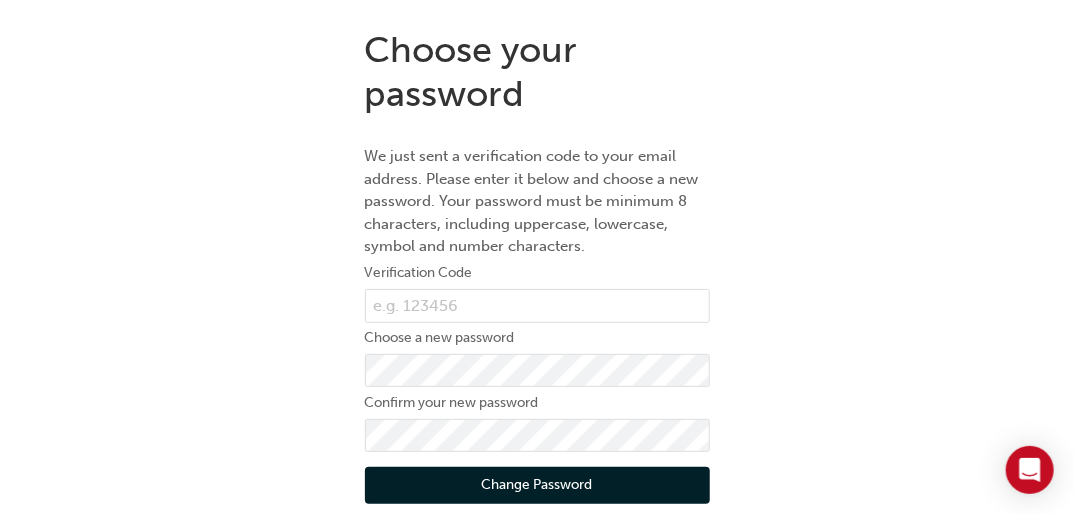 scroll, scrollTop: 74, scrollLeft: 0, axis: vertical 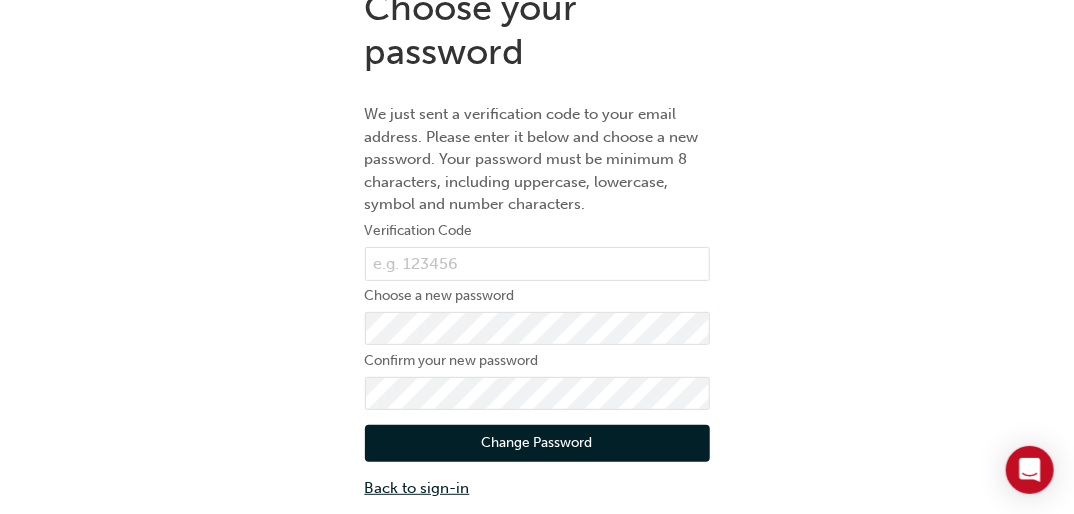 click on "Back to sign-in" at bounding box center (537, 488) 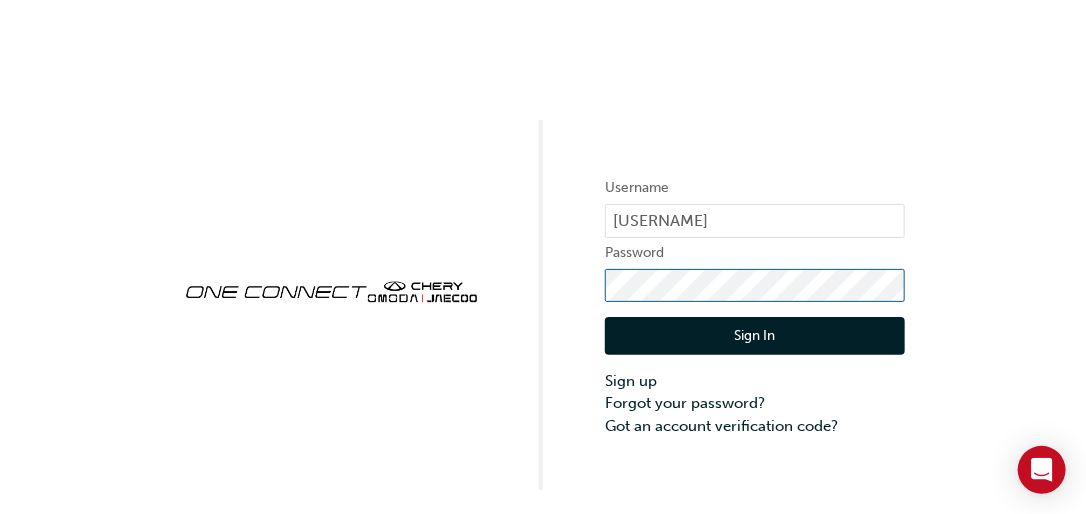 click on "Sign In" at bounding box center (755, 336) 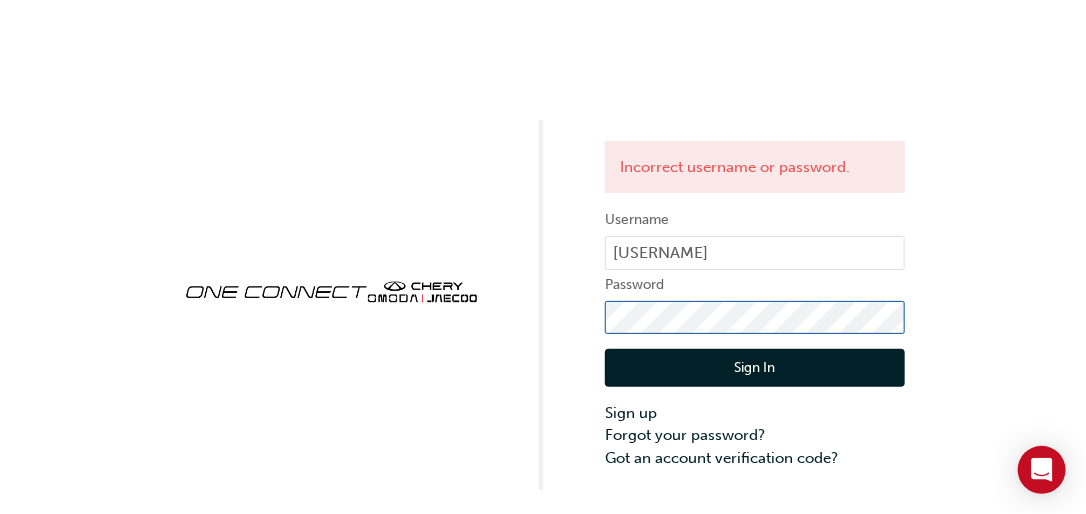 click on "Sign In" at bounding box center [755, 368] 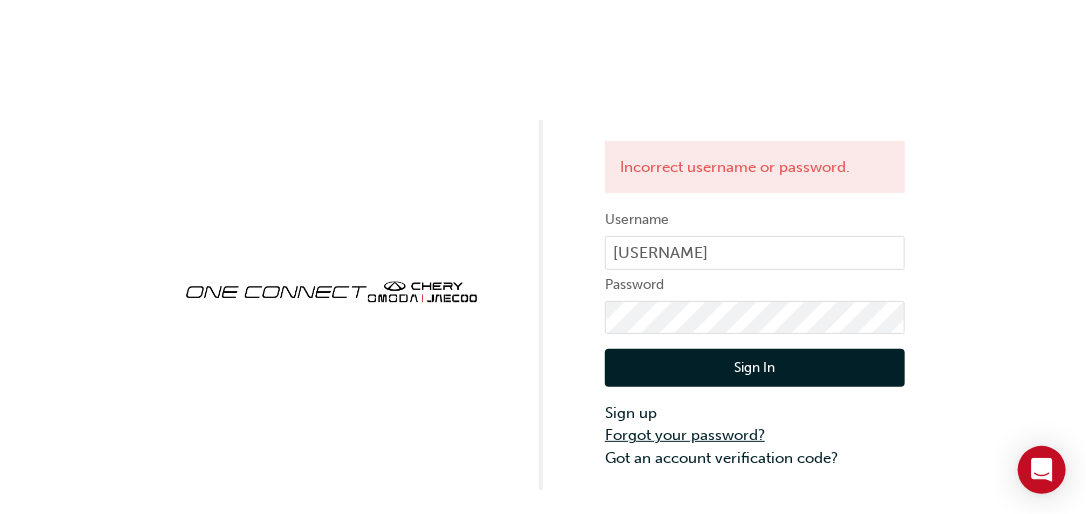 click on "Forgot your password?" at bounding box center (755, 435) 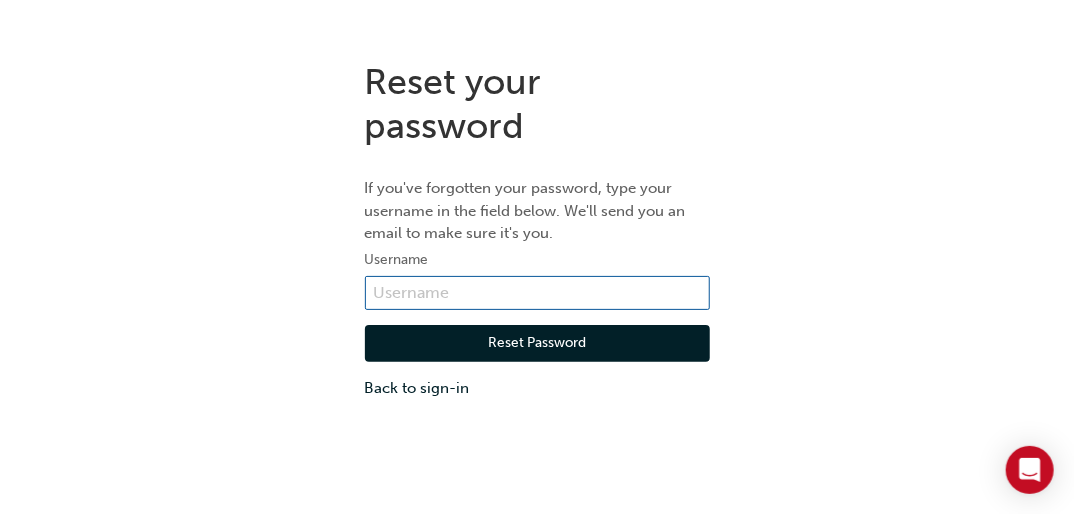 click at bounding box center (537, 293) 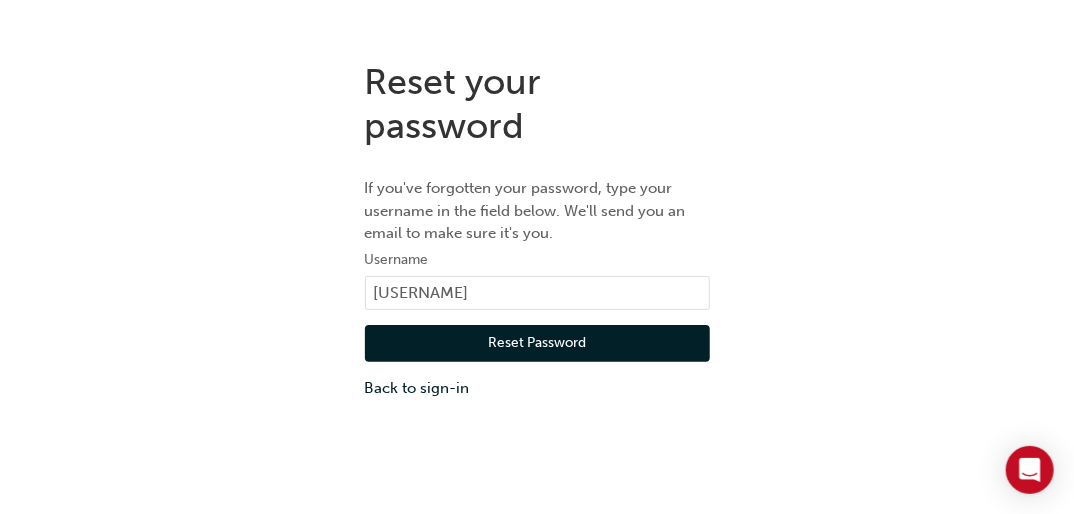 click on "Reset Password" at bounding box center [537, 344] 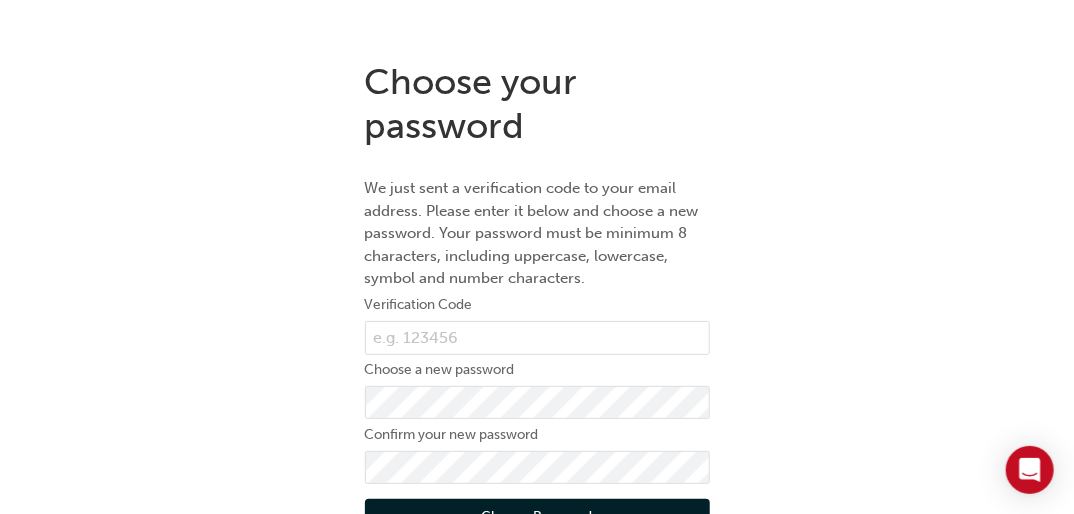 click on "Verification Code Choose a new password Confirm your new password Change Password Back to sign-in" at bounding box center (537, 433) 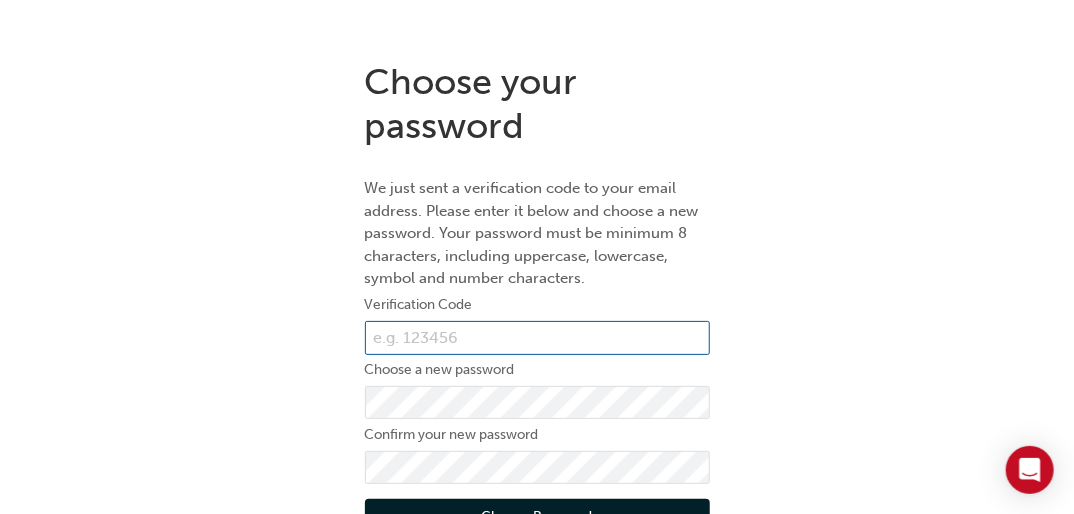 click at bounding box center (537, 338) 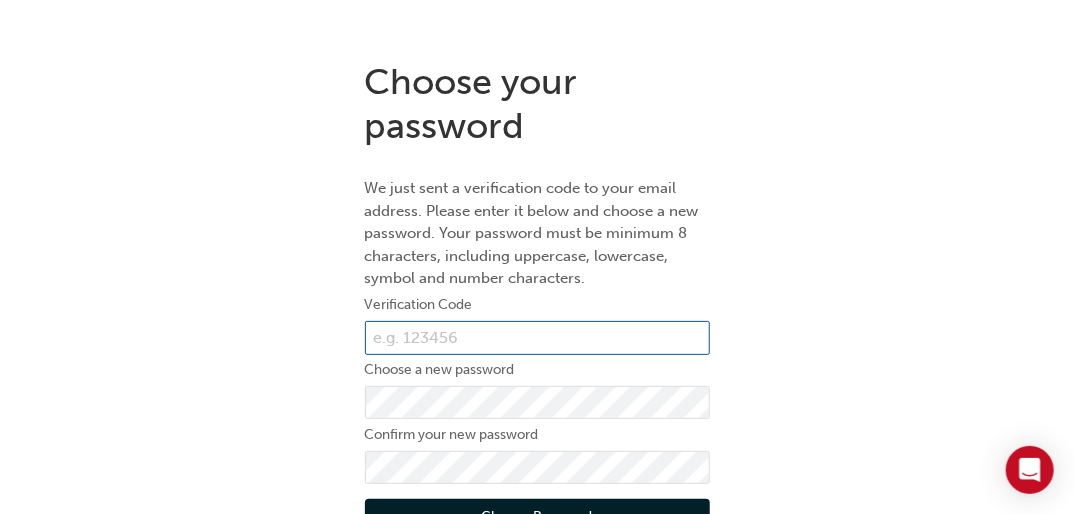 type 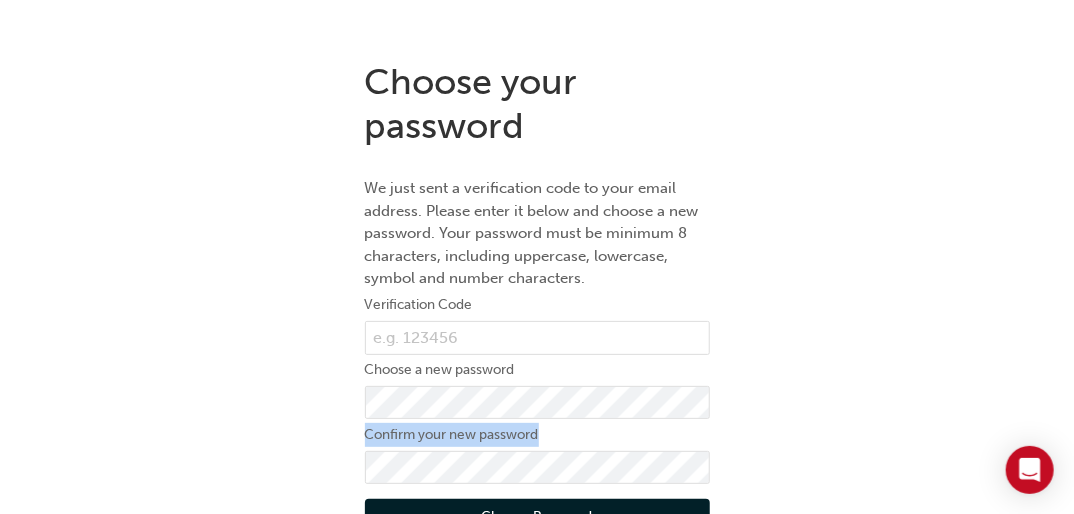 drag, startPoint x: 773, startPoint y: 447, endPoint x: 782, endPoint y: 399, distance: 48.83646 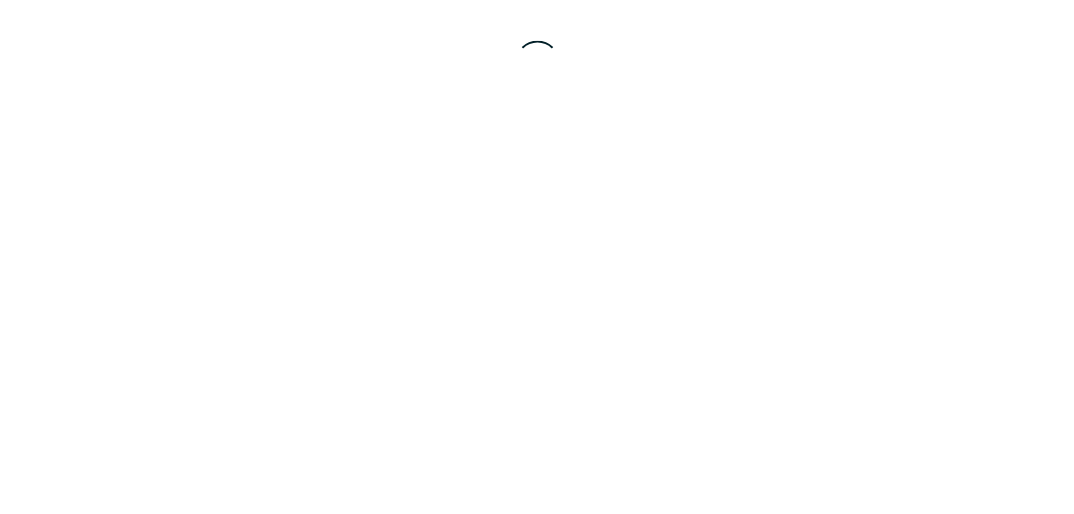 scroll, scrollTop: 0, scrollLeft: 0, axis: both 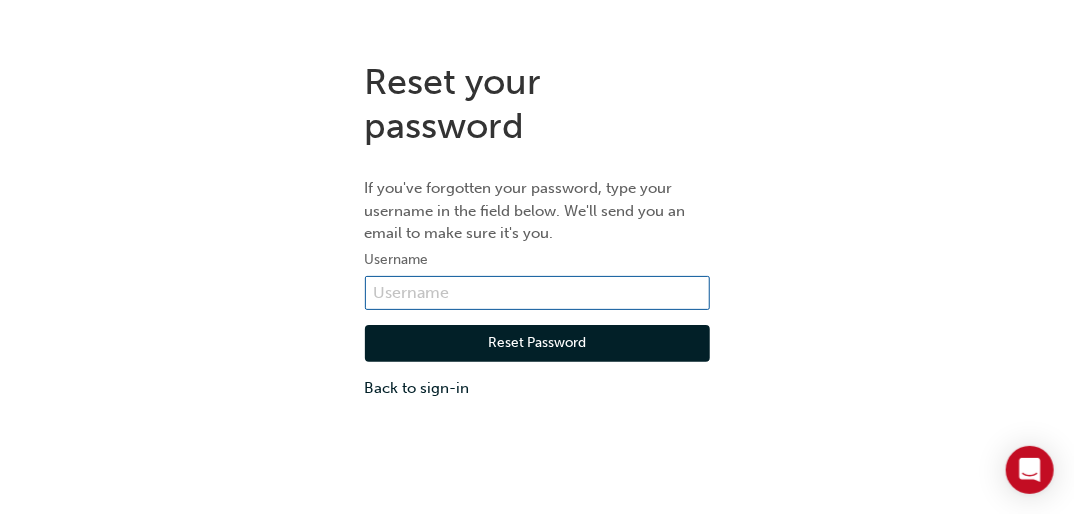 click at bounding box center (537, 293) 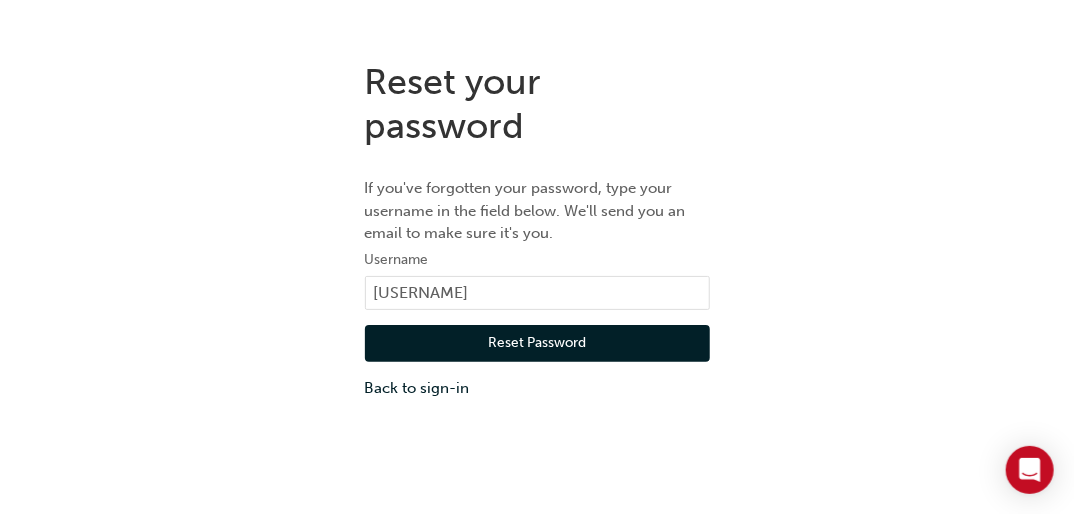 click on "Reset Password" at bounding box center [537, 344] 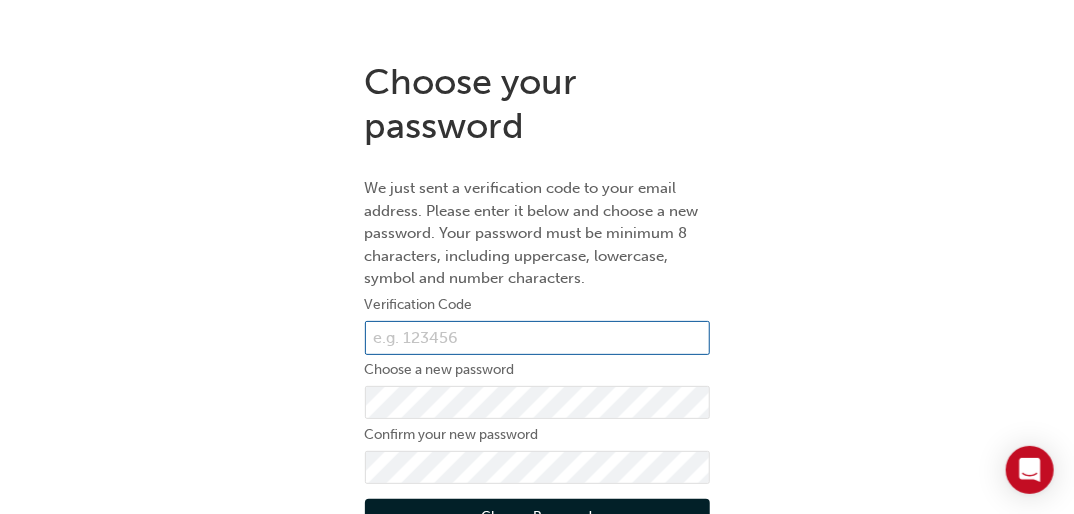 click at bounding box center (537, 338) 